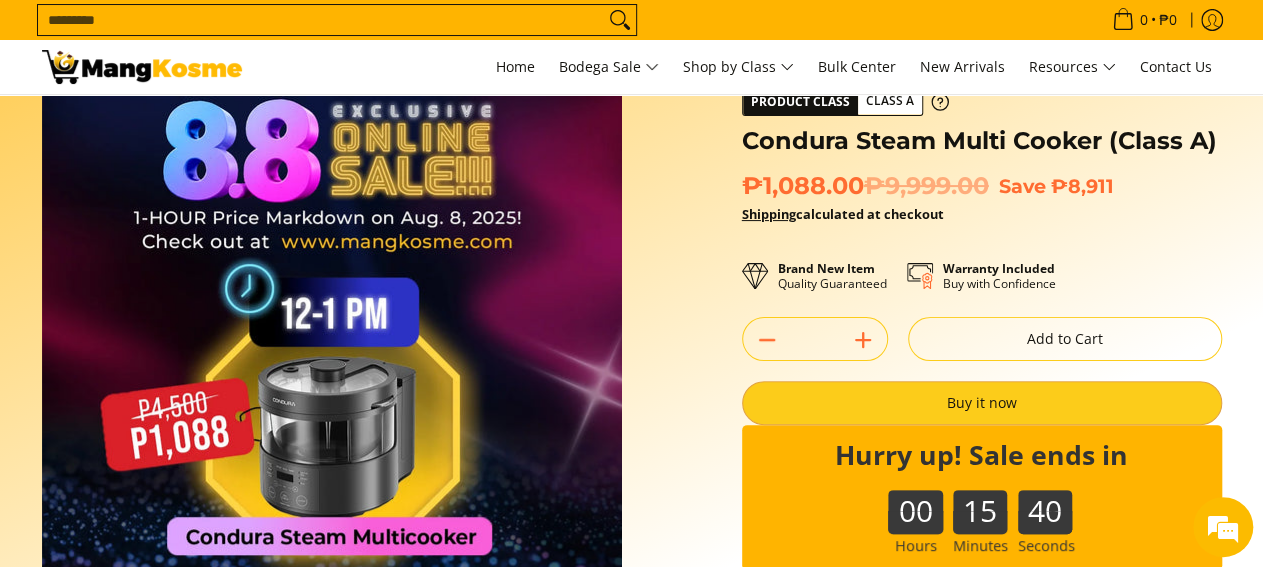 scroll, scrollTop: 68, scrollLeft: 0, axis: vertical 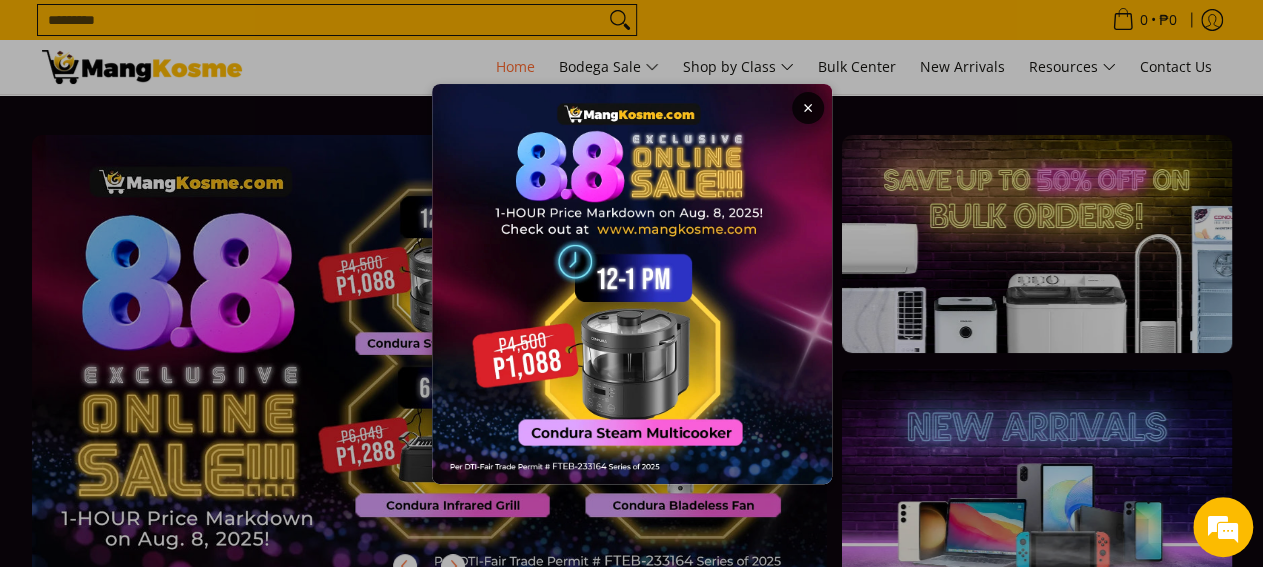 click on "×" at bounding box center (631, 283) 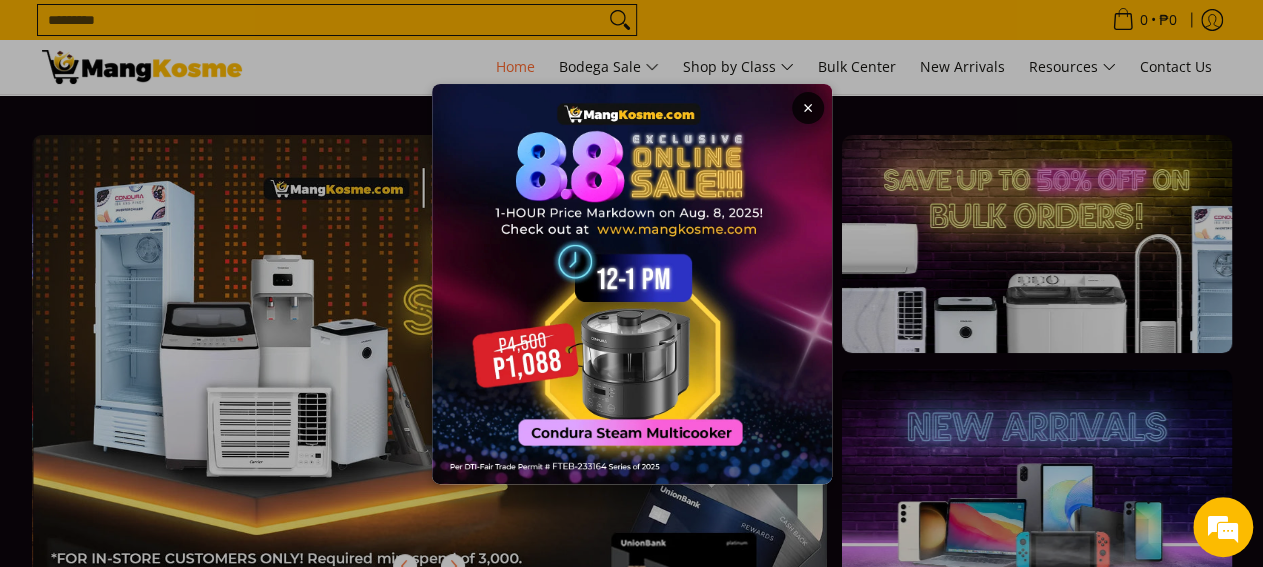 scroll, scrollTop: 0, scrollLeft: 1590, axis: horizontal 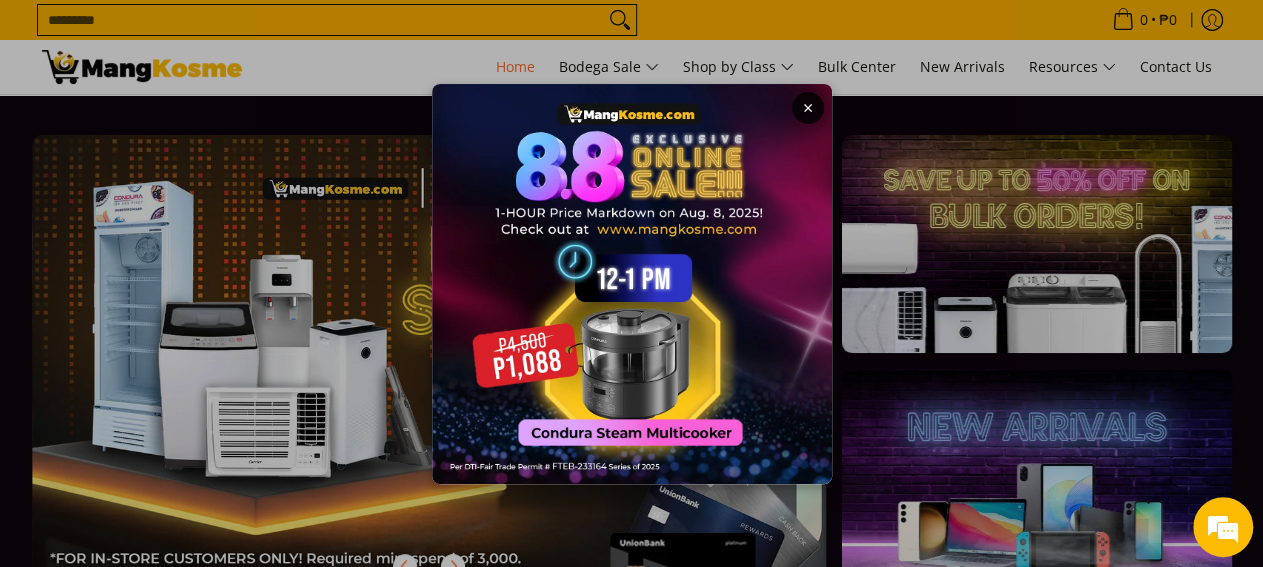 click on "×" at bounding box center [631, 283] 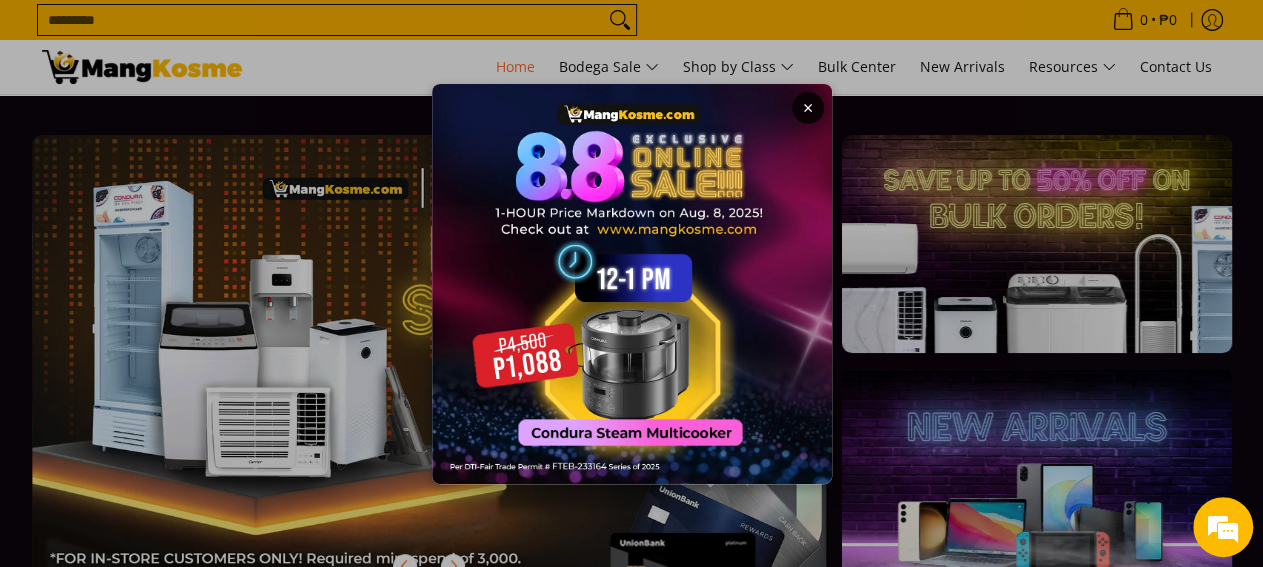 click at bounding box center [632, 284] 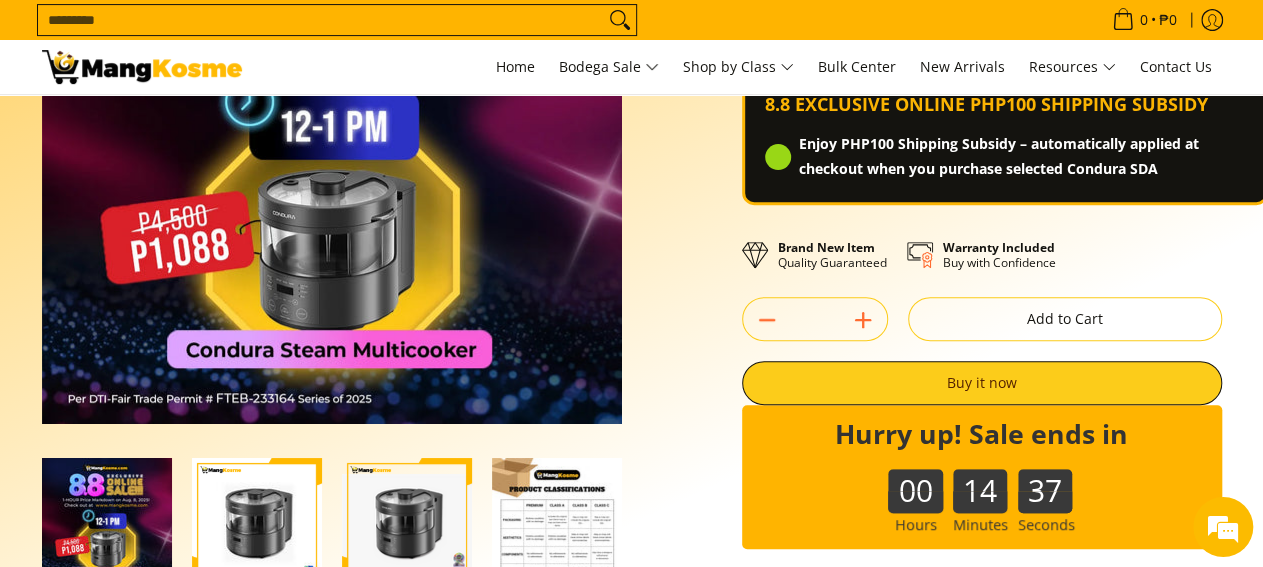 scroll, scrollTop: 312, scrollLeft: 0, axis: vertical 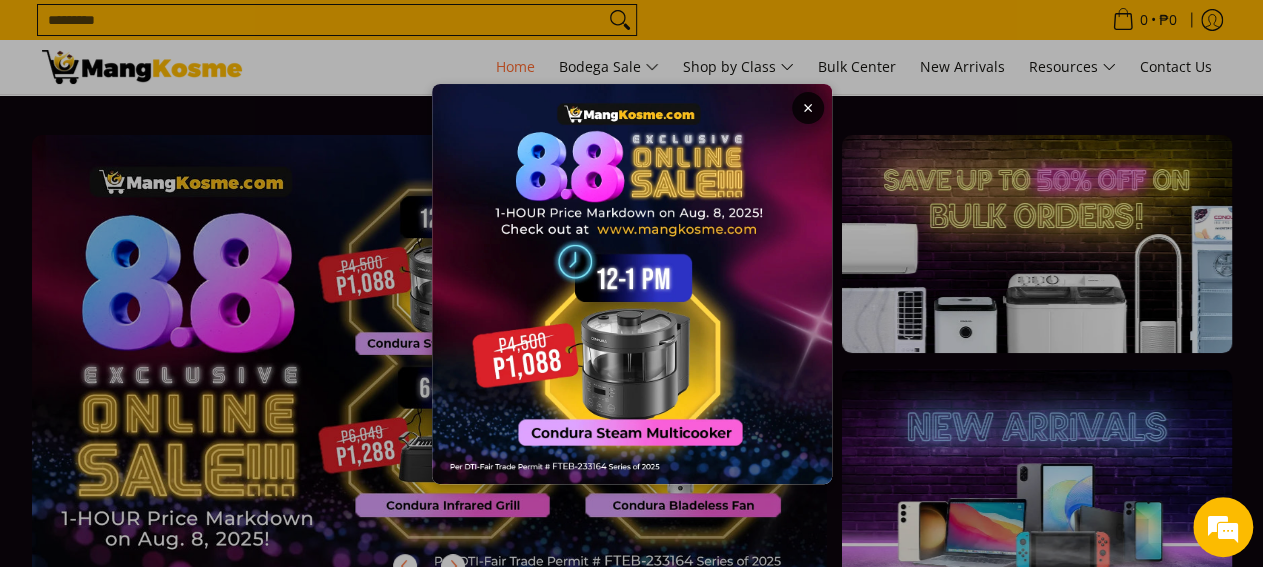 click on "×" at bounding box center (631, 283) 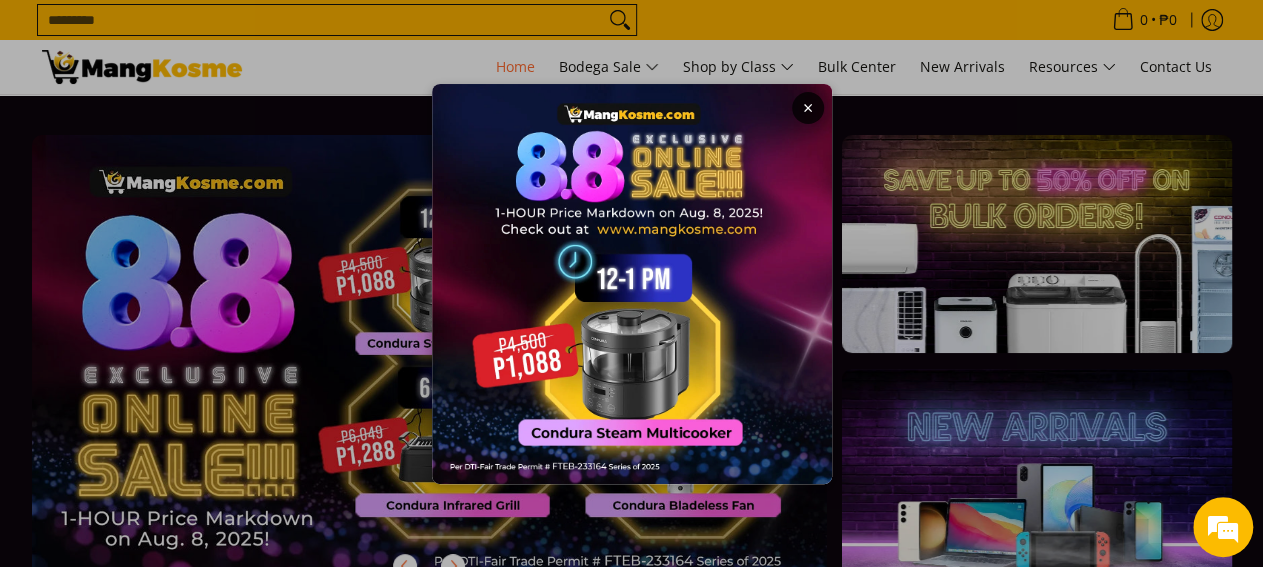 click on "×" at bounding box center (631, 283) 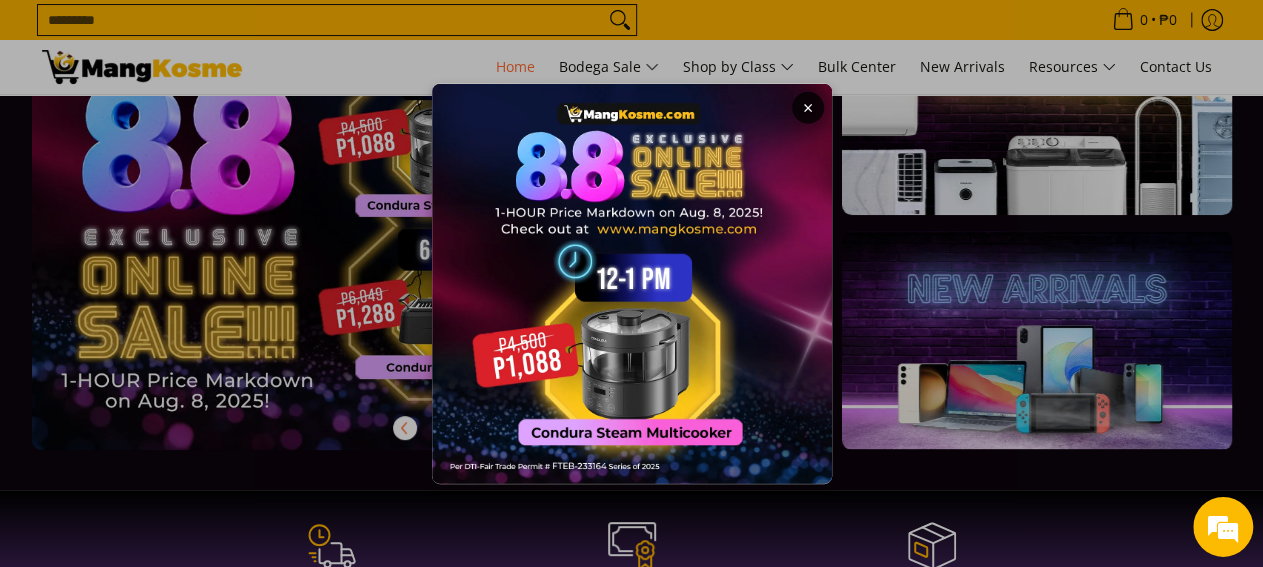 scroll, scrollTop: 104, scrollLeft: 0, axis: vertical 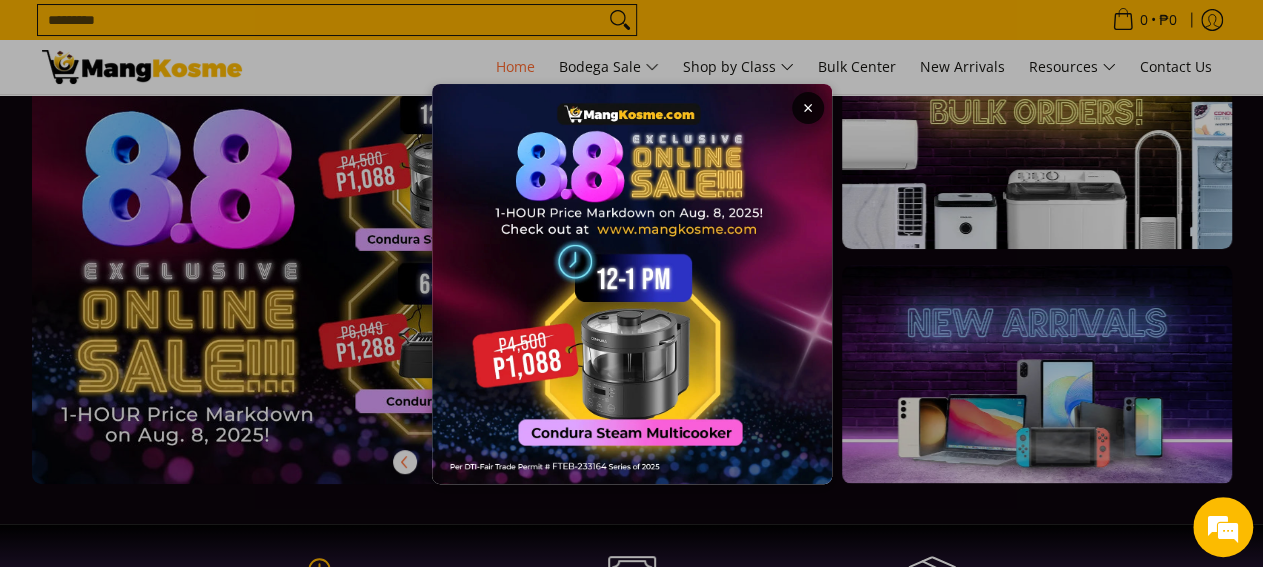 click on "×" at bounding box center (631, 283) 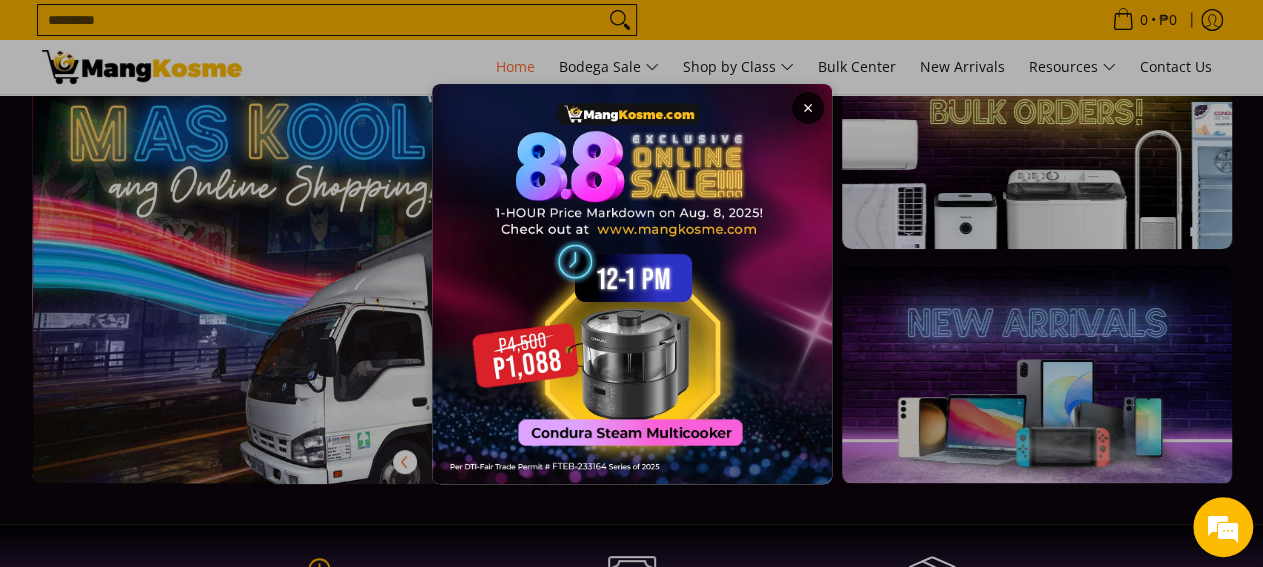 scroll, scrollTop: 0, scrollLeft: 795, axis: horizontal 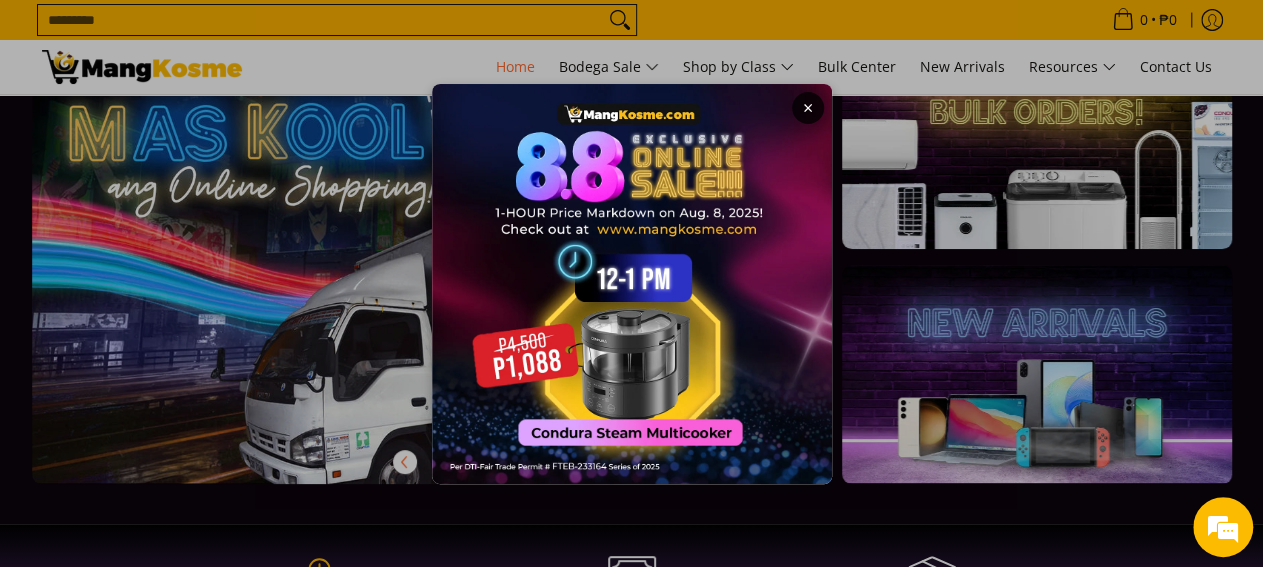 click at bounding box center (632, 284) 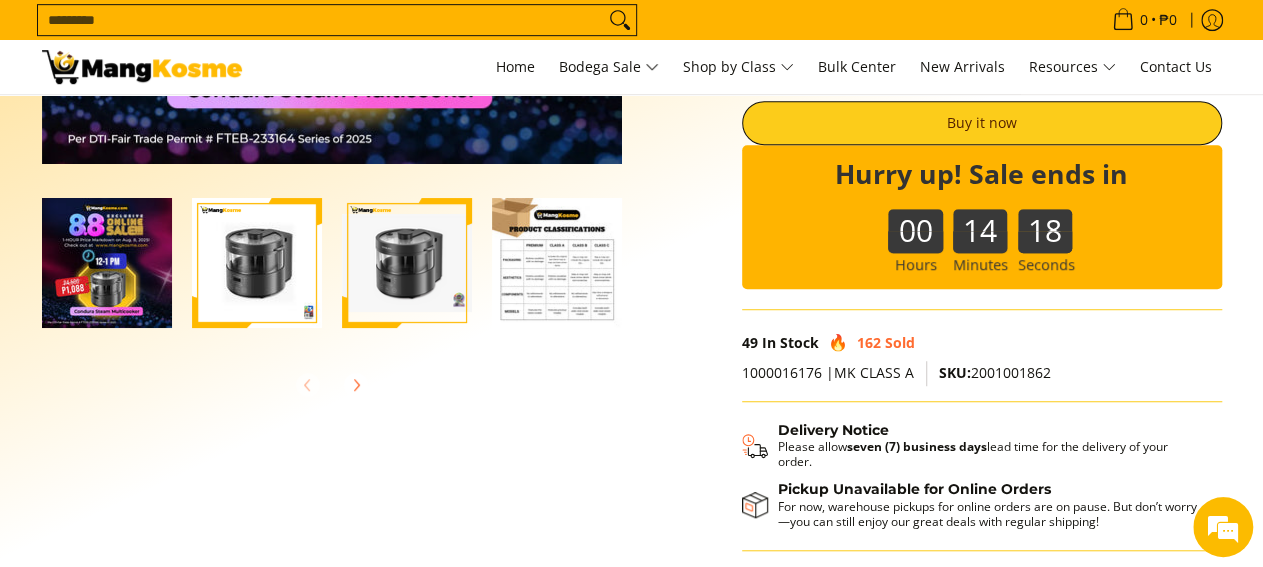 scroll, scrollTop: 520, scrollLeft: 0, axis: vertical 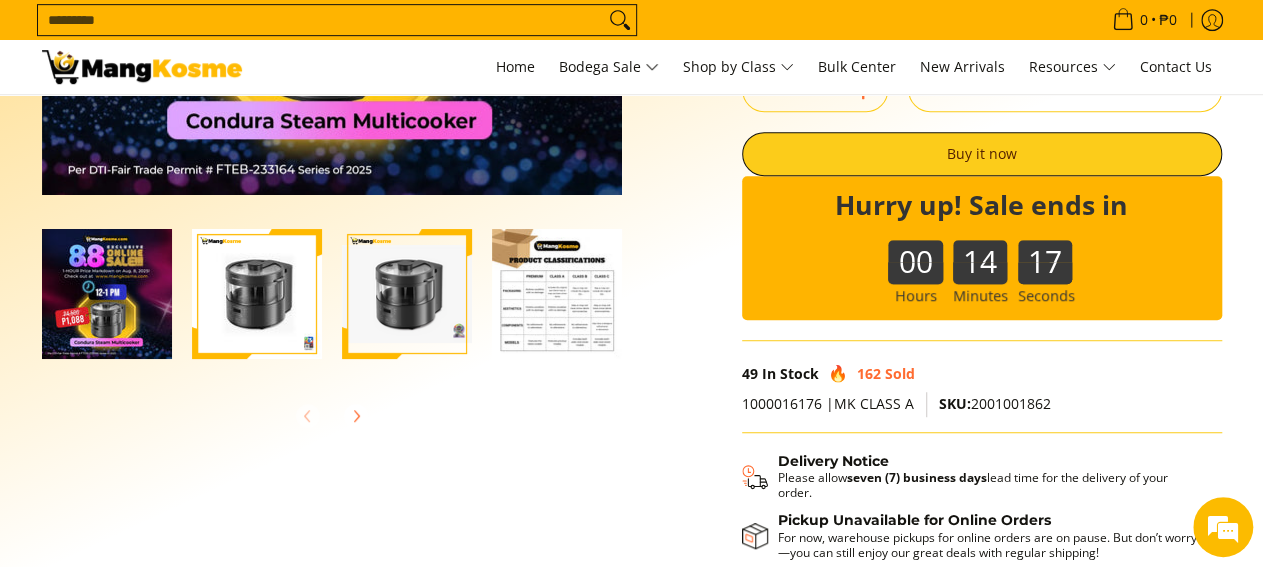 click at bounding box center (407, 294) 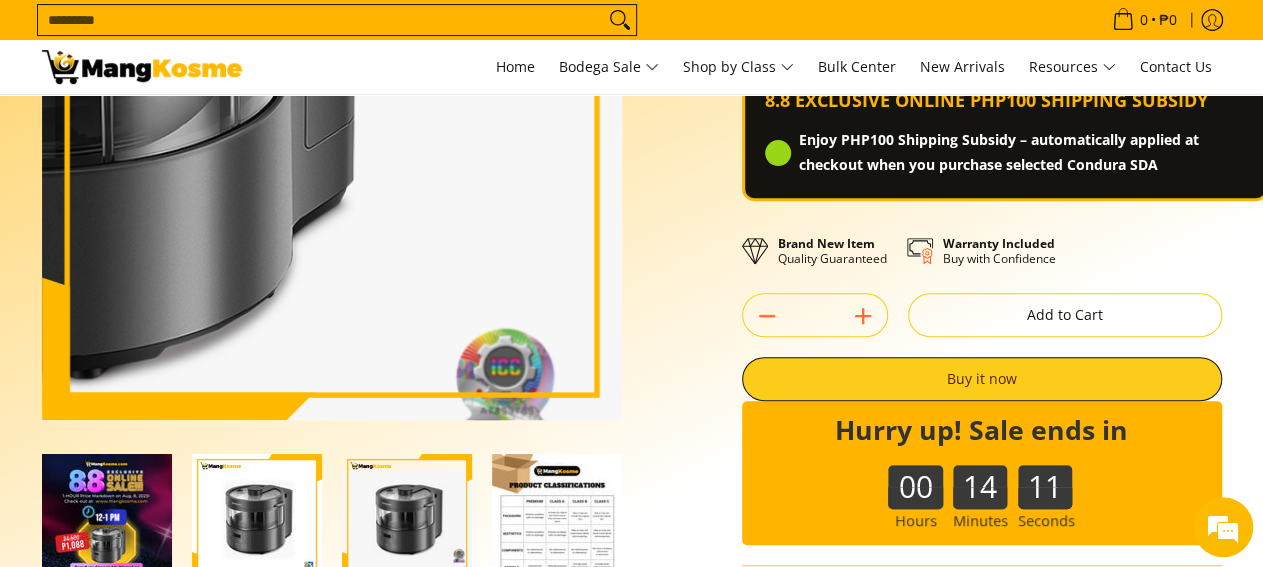 scroll, scrollTop: 312, scrollLeft: 0, axis: vertical 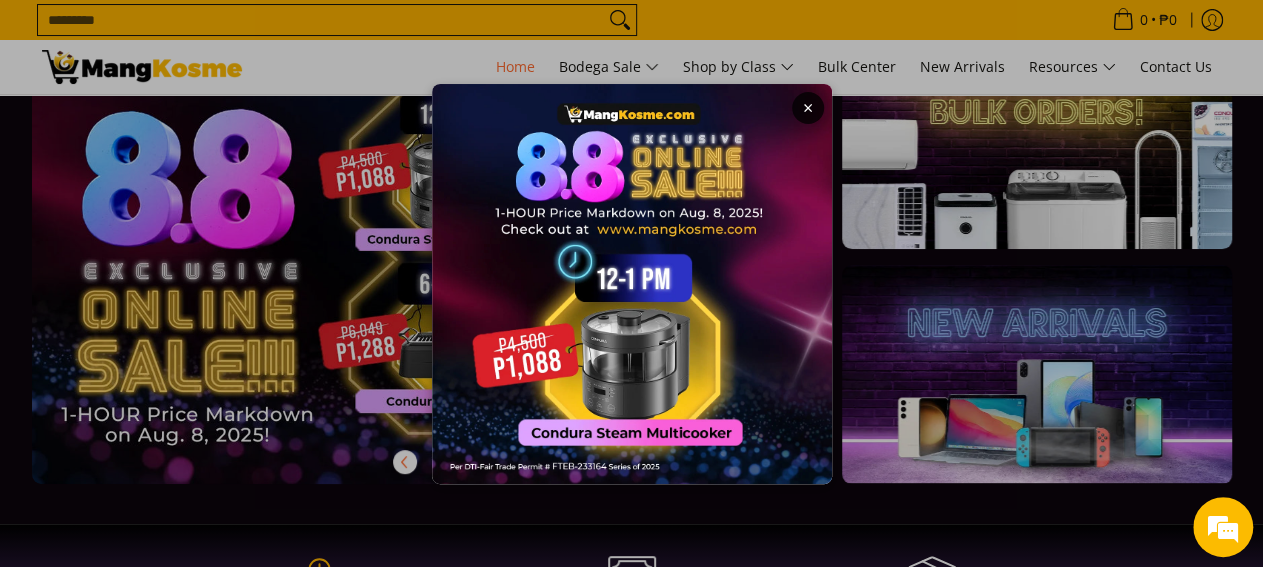 click on "×" at bounding box center [631, 283] 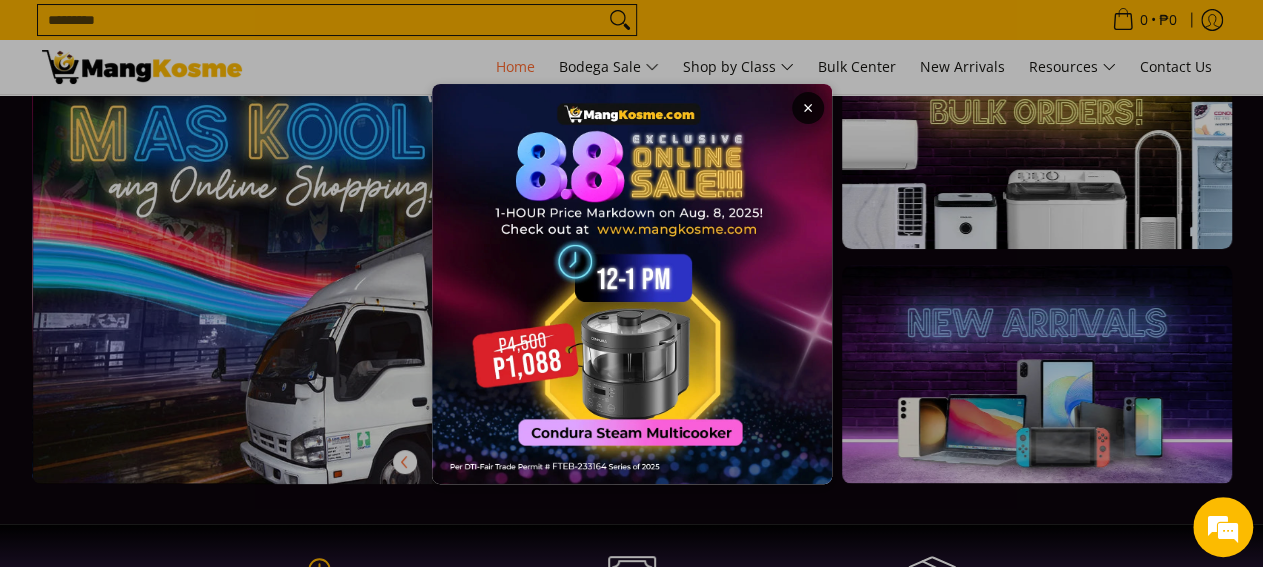 scroll, scrollTop: 0, scrollLeft: 795, axis: horizontal 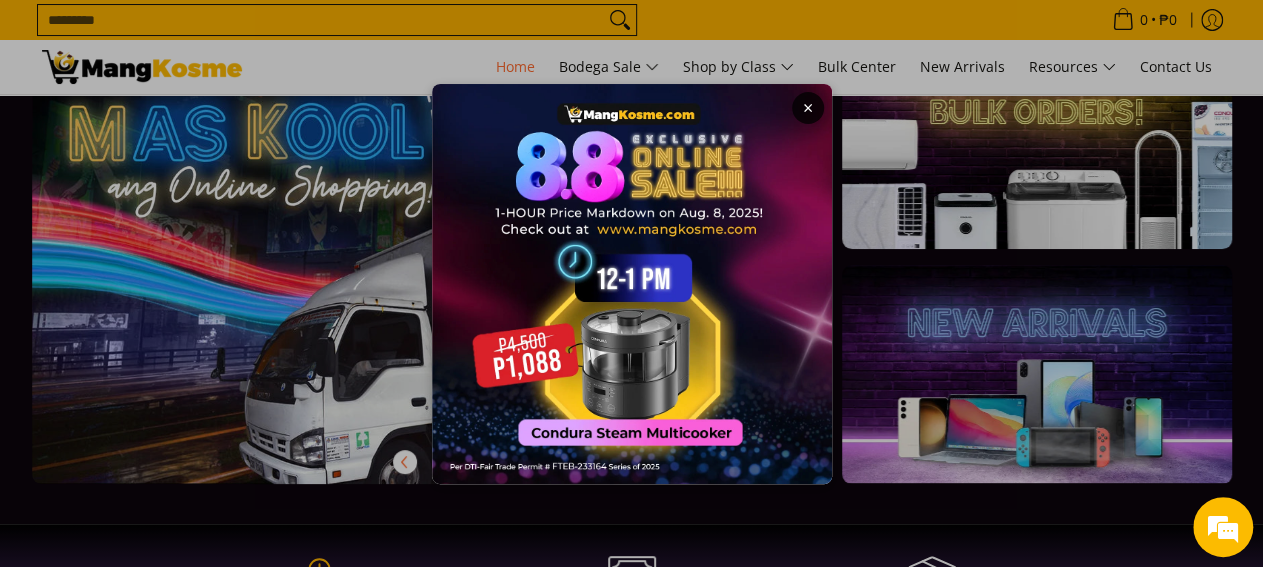 click at bounding box center [632, 284] 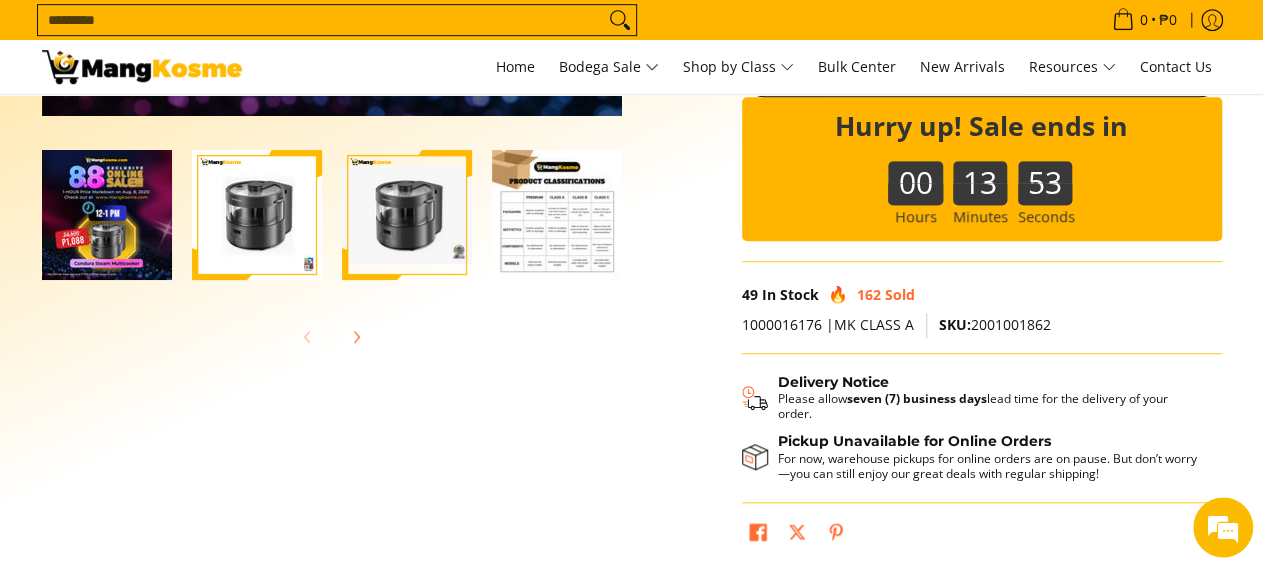 scroll, scrollTop: 520, scrollLeft: 0, axis: vertical 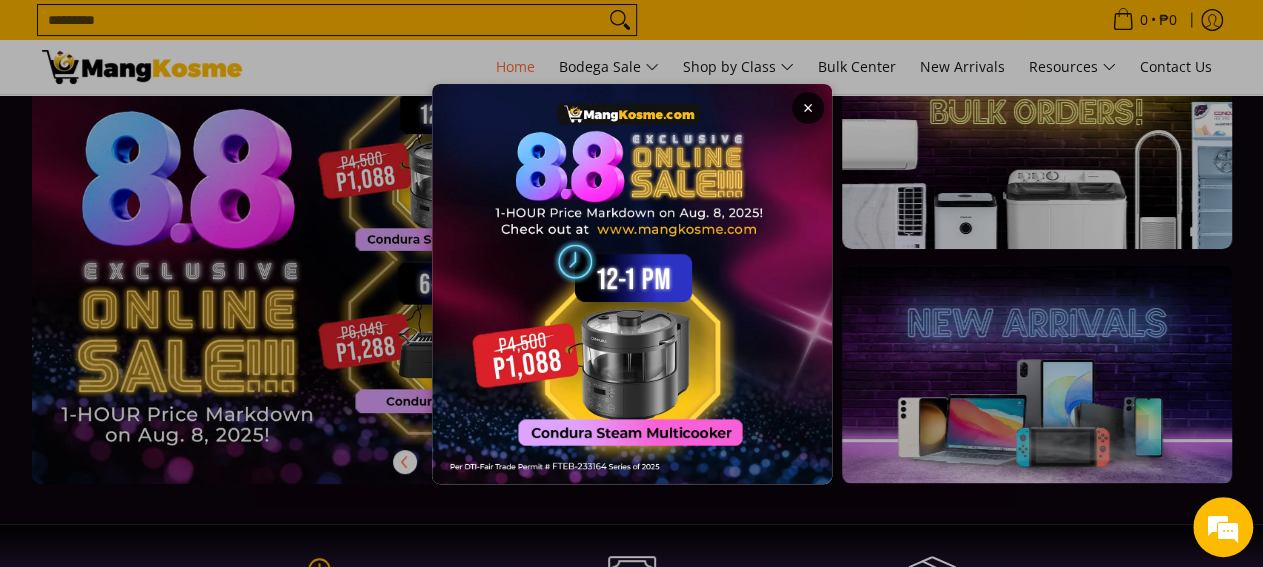 click on "×" at bounding box center (631, 283) 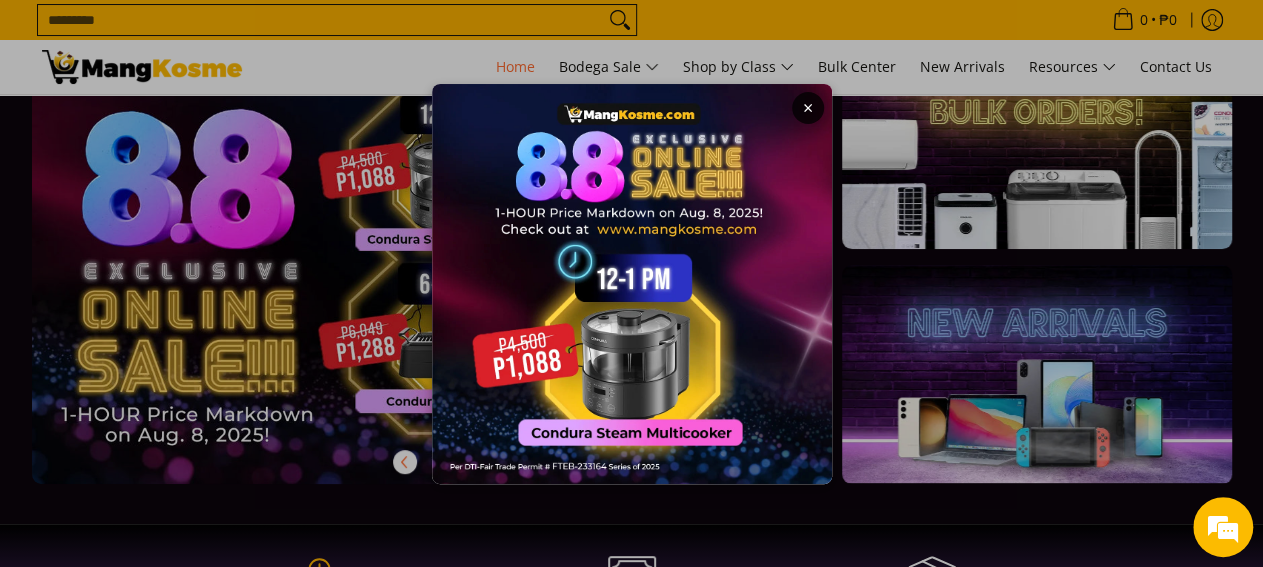 click on "×" at bounding box center (631, 283) 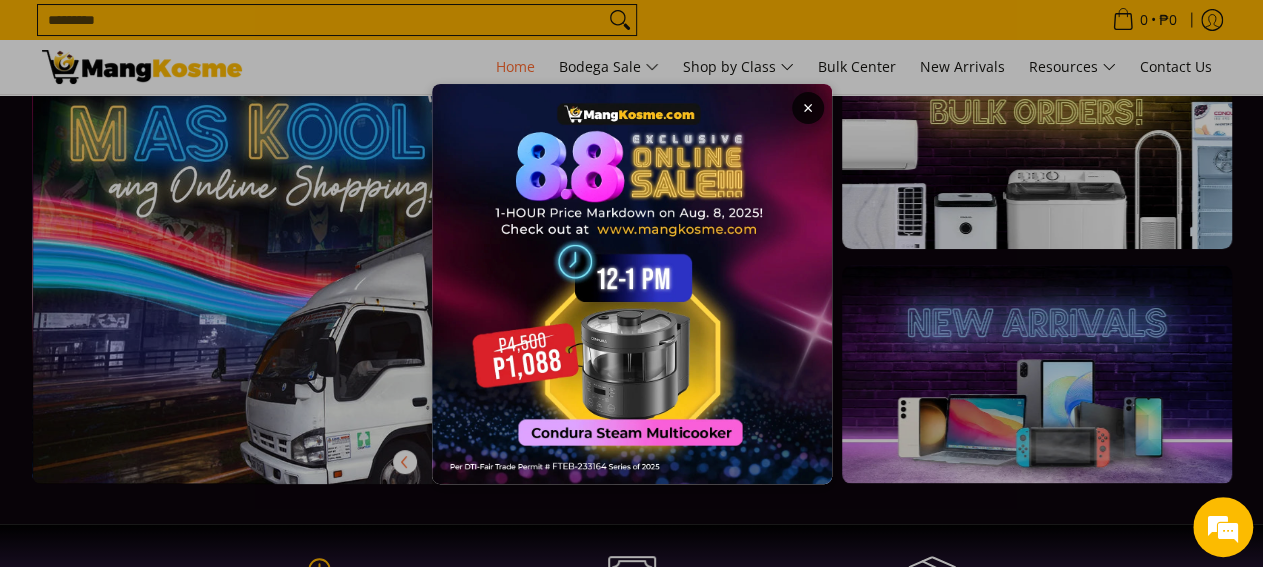 scroll, scrollTop: 0, scrollLeft: 794, axis: horizontal 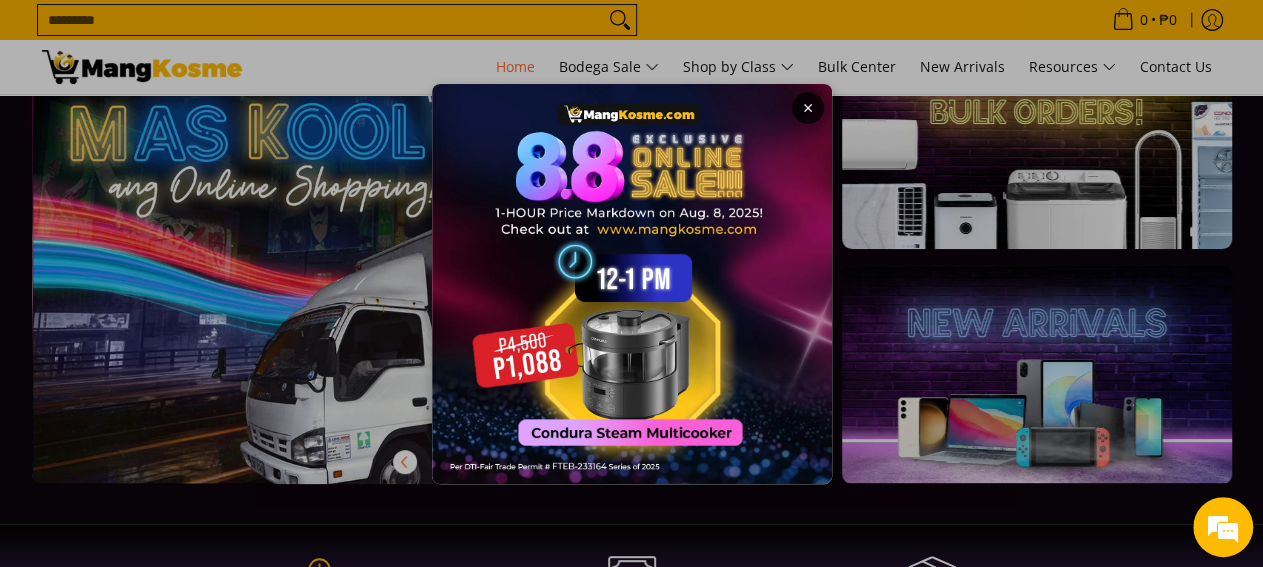 click on "×" at bounding box center (631, 283) 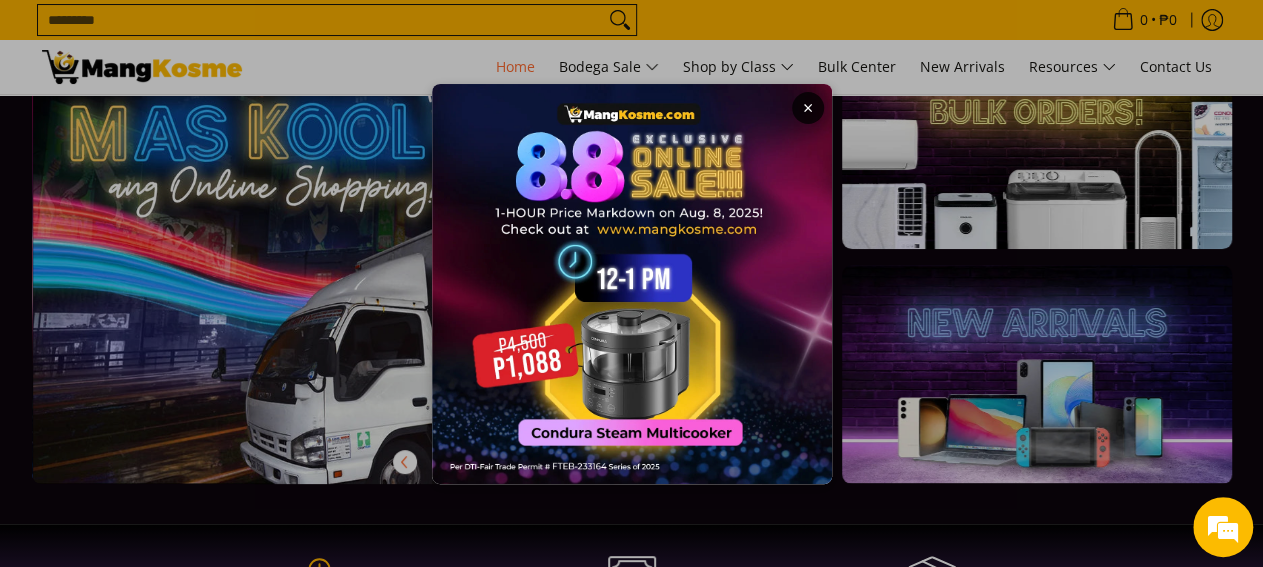 click on "×" at bounding box center [631, 283] 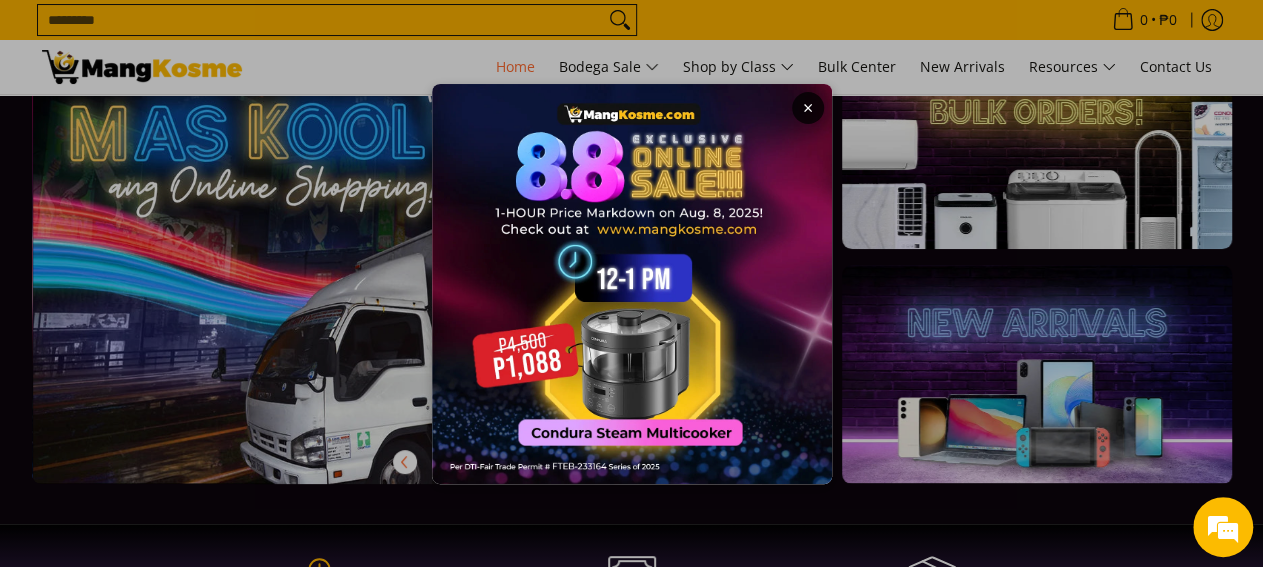 scroll, scrollTop: 0, scrollLeft: 0, axis: both 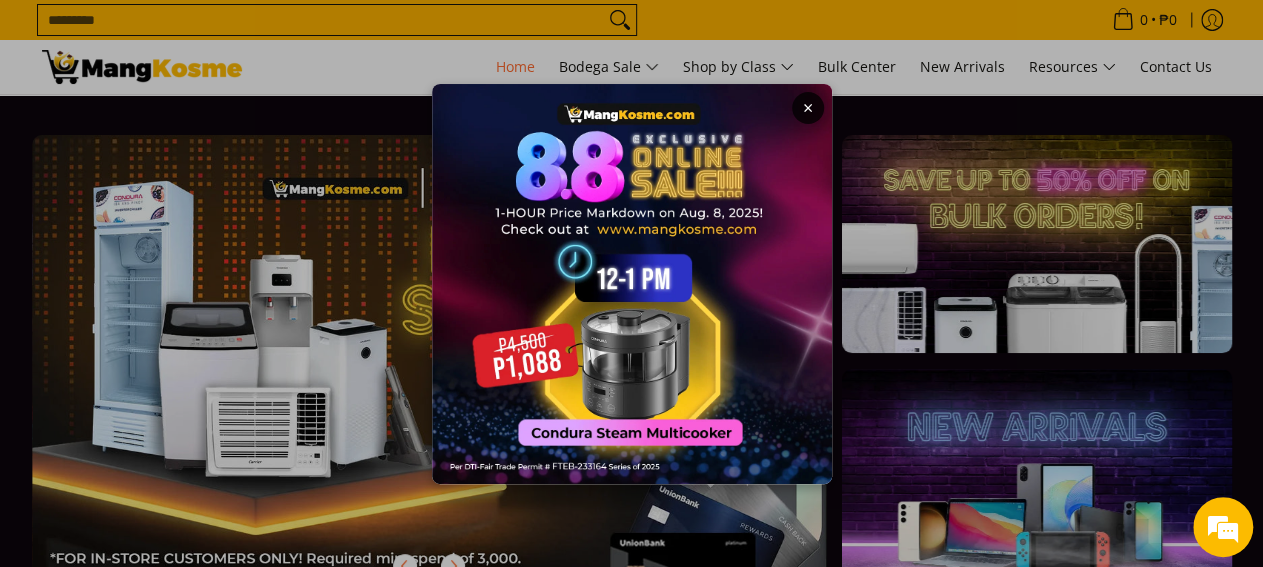 click on "×" at bounding box center [631, 283] 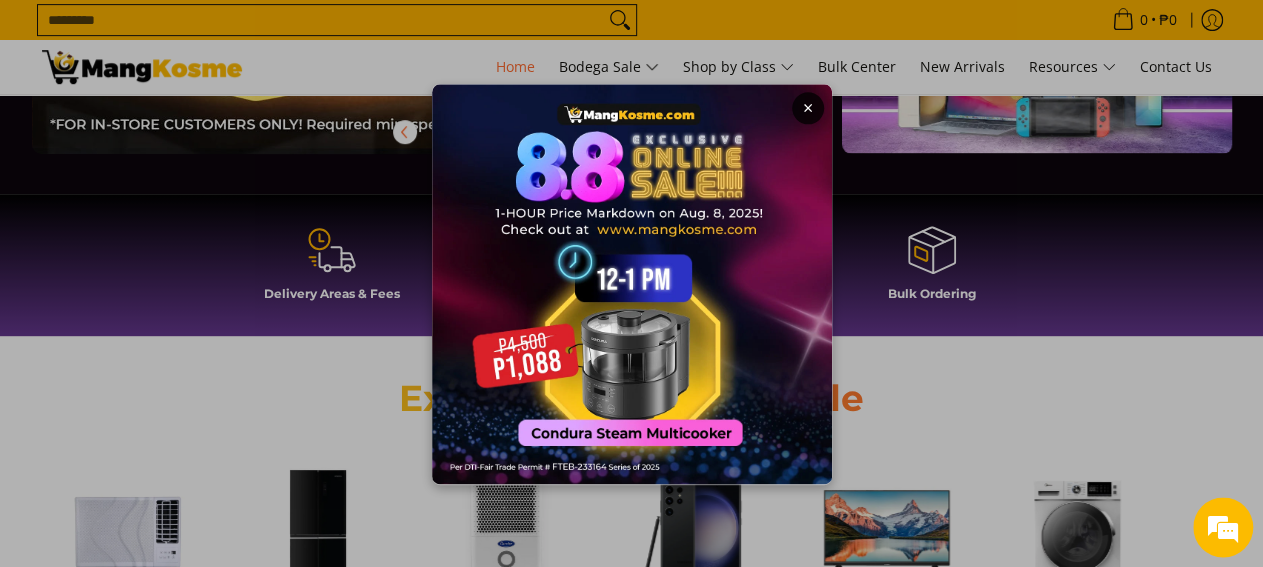 scroll, scrollTop: 0, scrollLeft: 0, axis: both 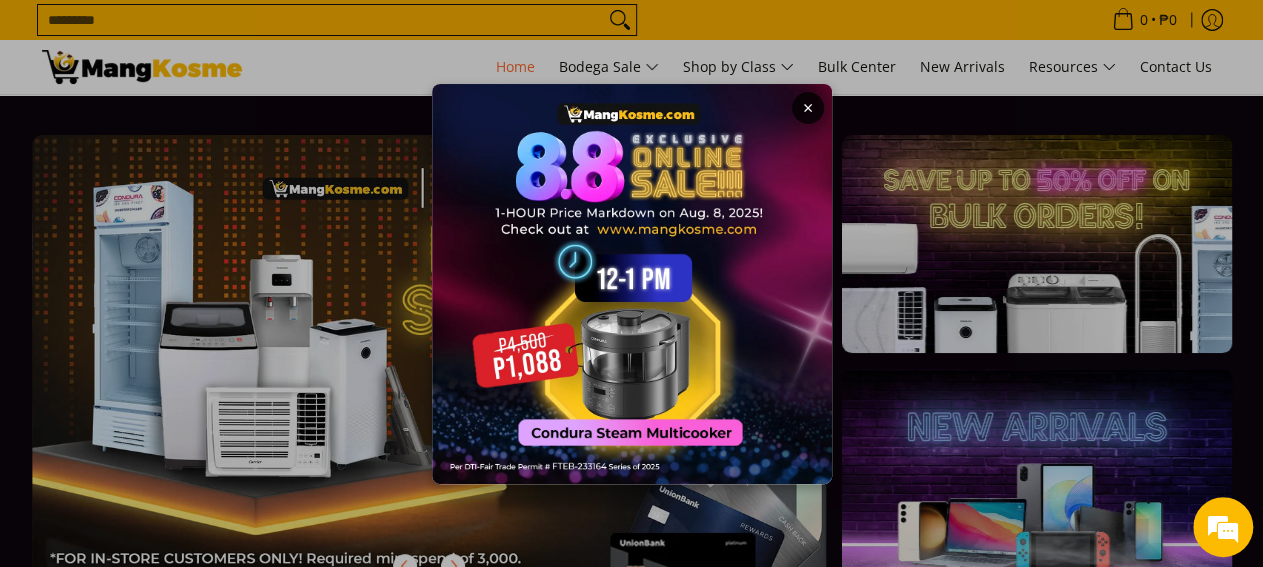 click on "×" at bounding box center (631, 283) 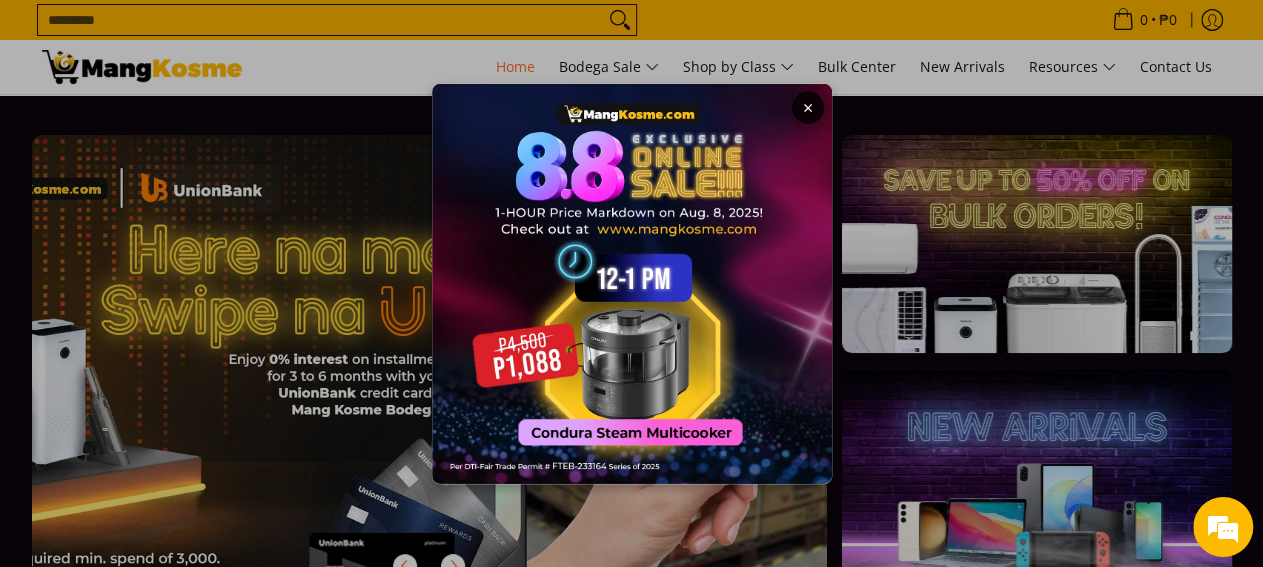 scroll, scrollTop: 0, scrollLeft: 2384, axis: horizontal 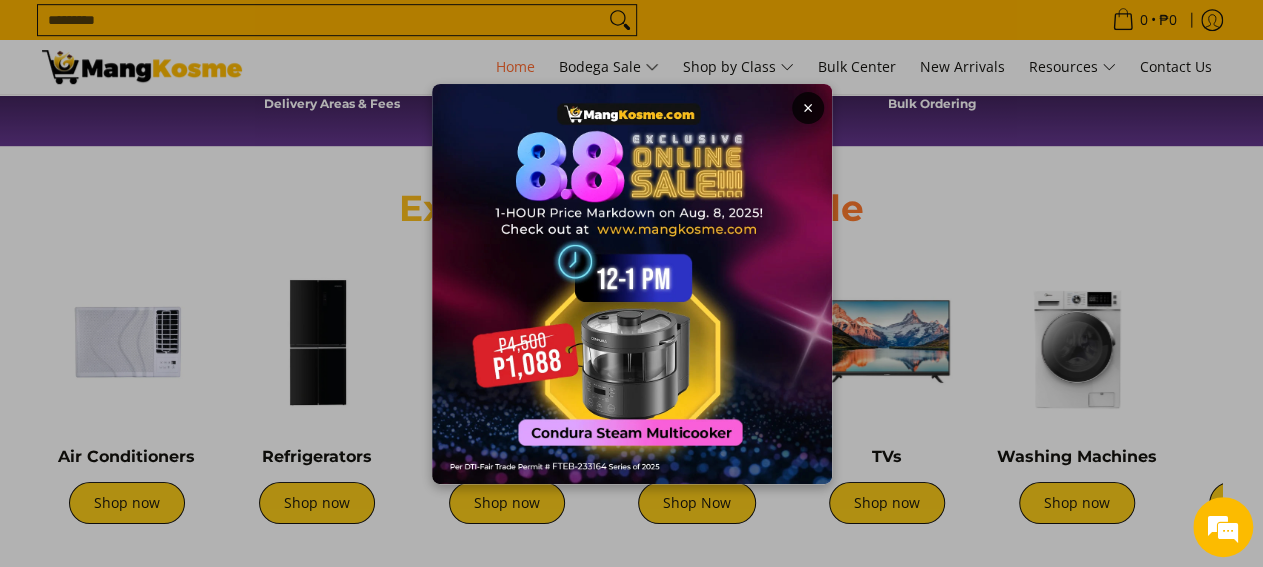 click on "×" at bounding box center (631, 283) 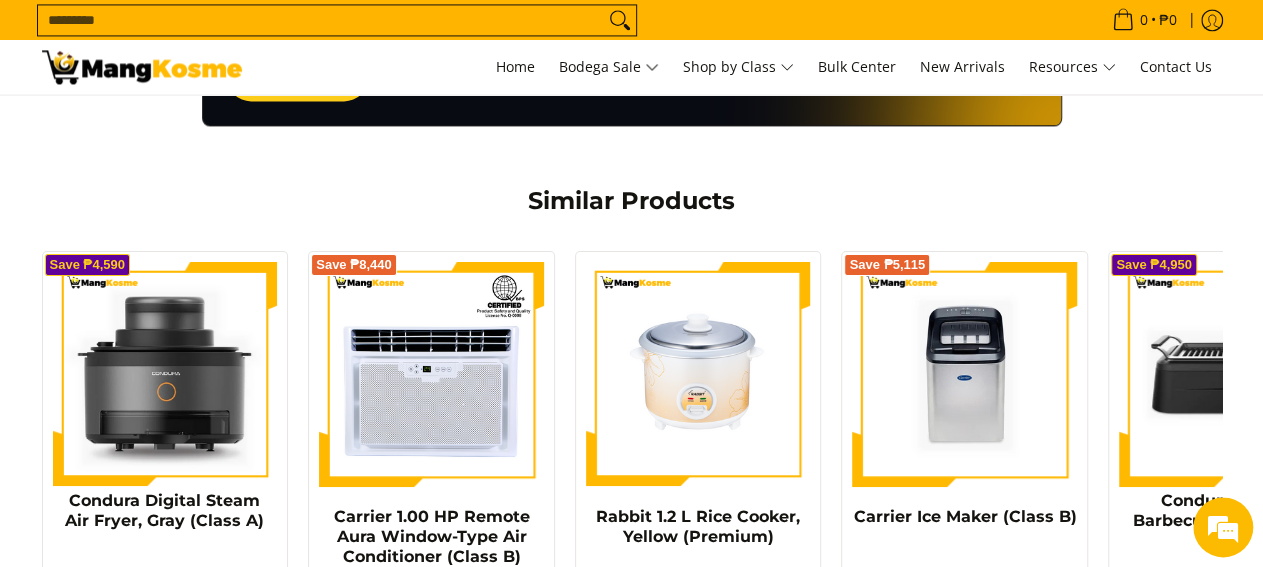scroll, scrollTop: 1621, scrollLeft: 0, axis: vertical 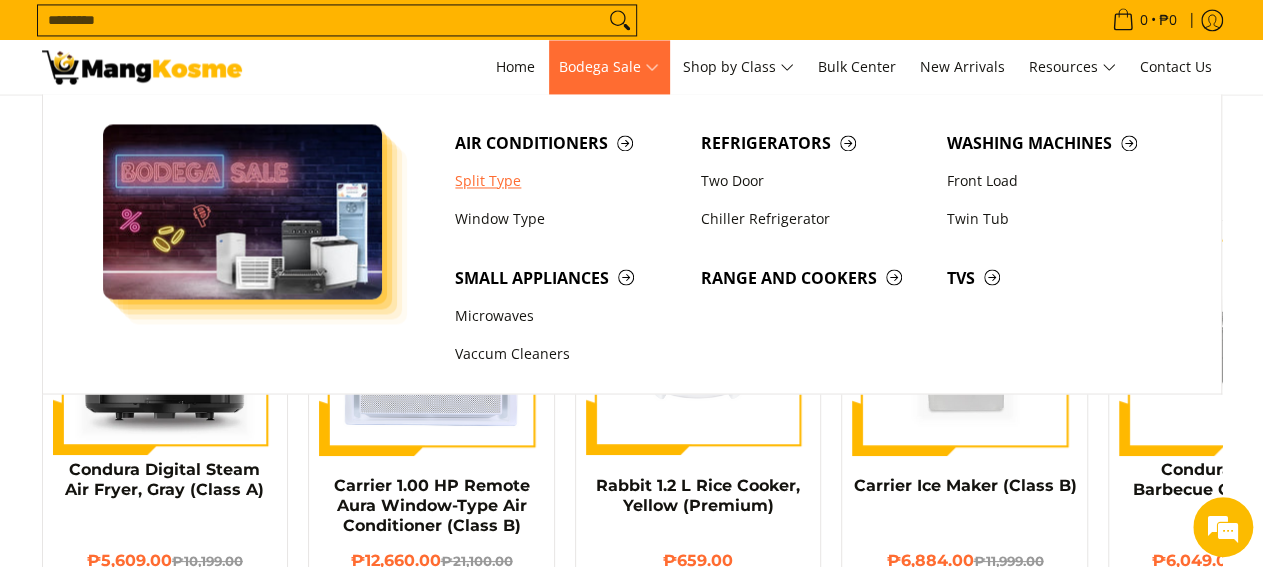 click on "Split Type" at bounding box center (568, 181) 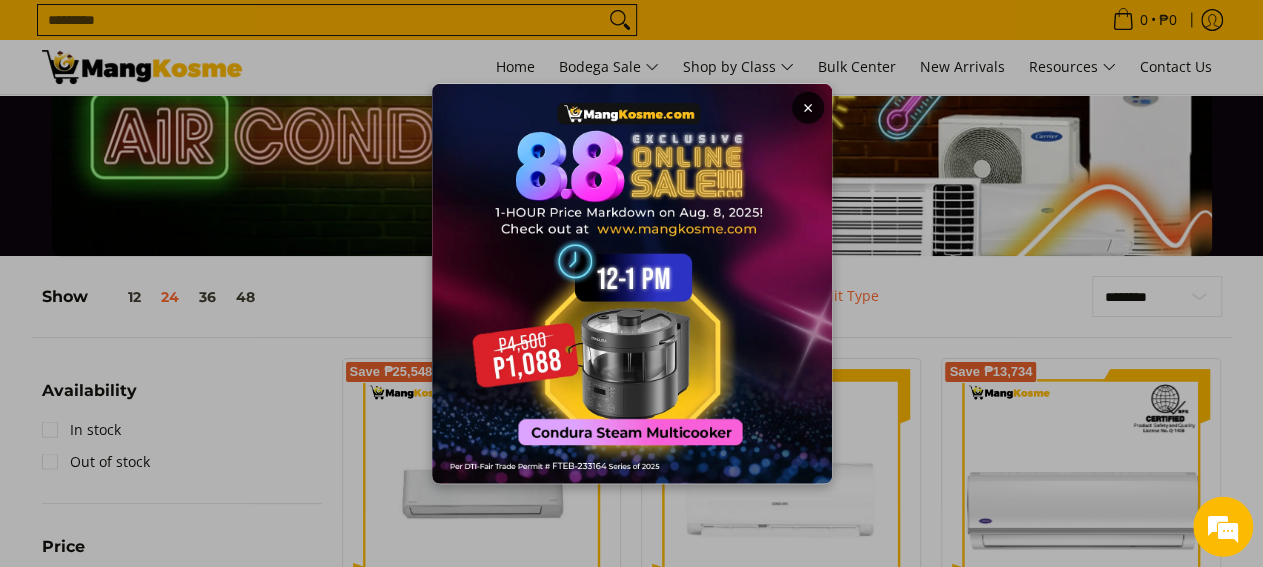 scroll, scrollTop: 0, scrollLeft: 0, axis: both 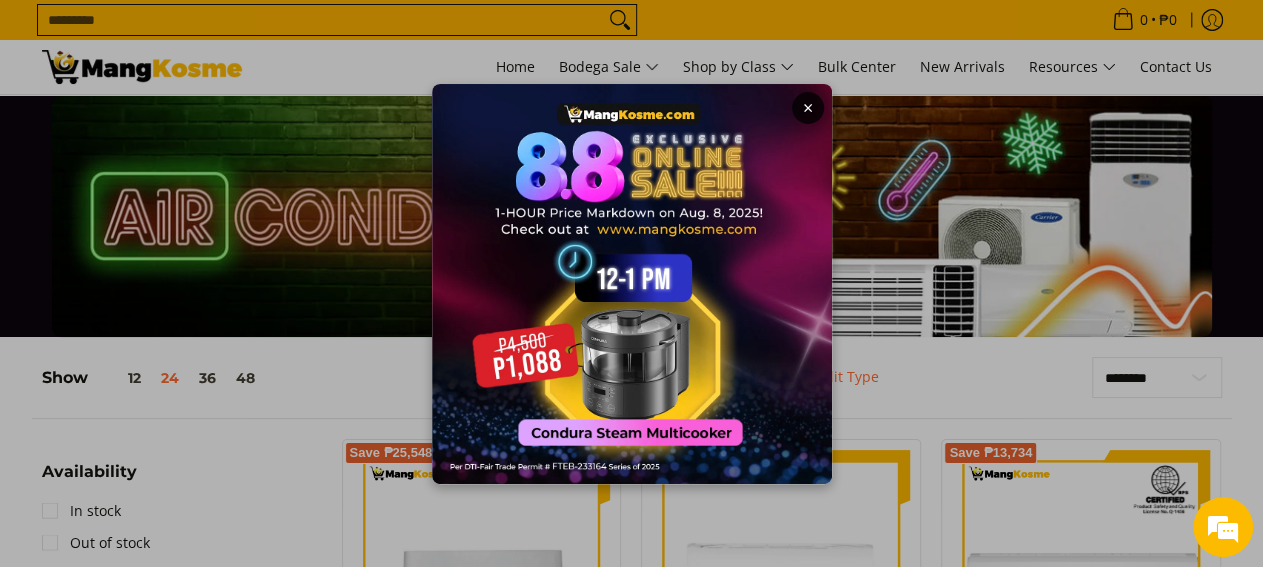 click on "×" at bounding box center [631, 283] 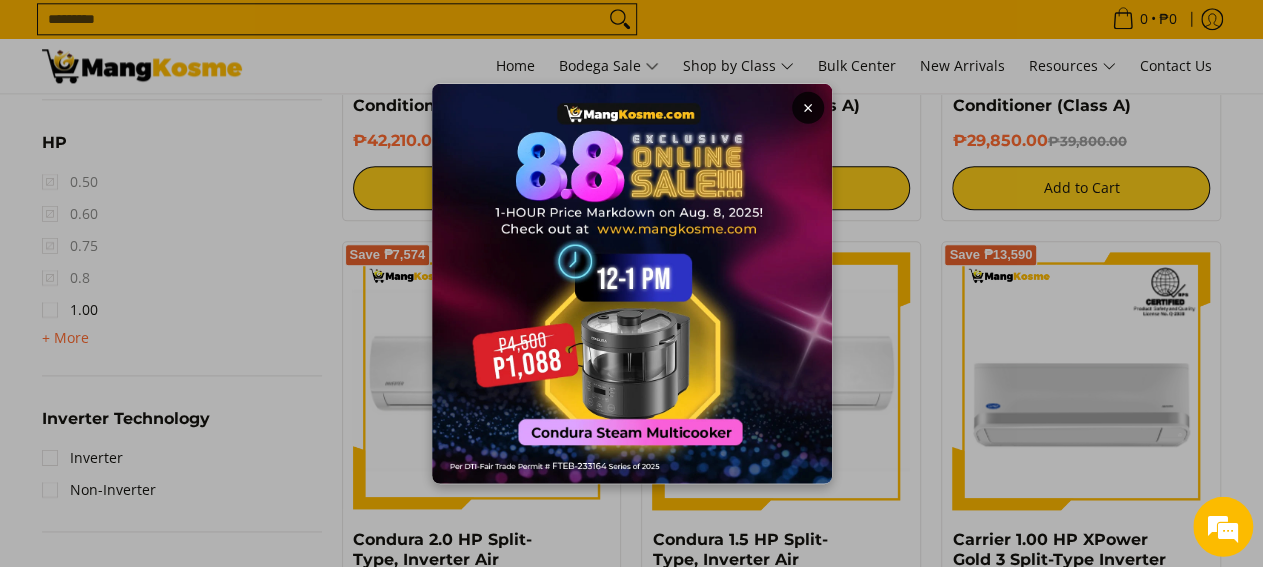 scroll, scrollTop: 1144, scrollLeft: 0, axis: vertical 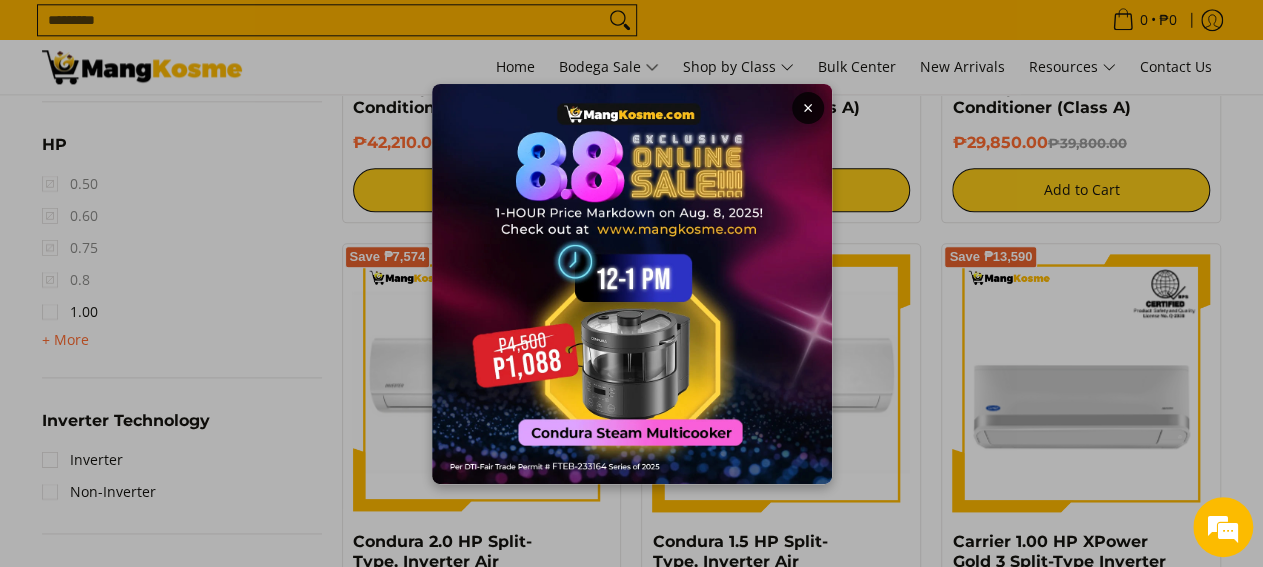 click on "×" at bounding box center [631, 283] 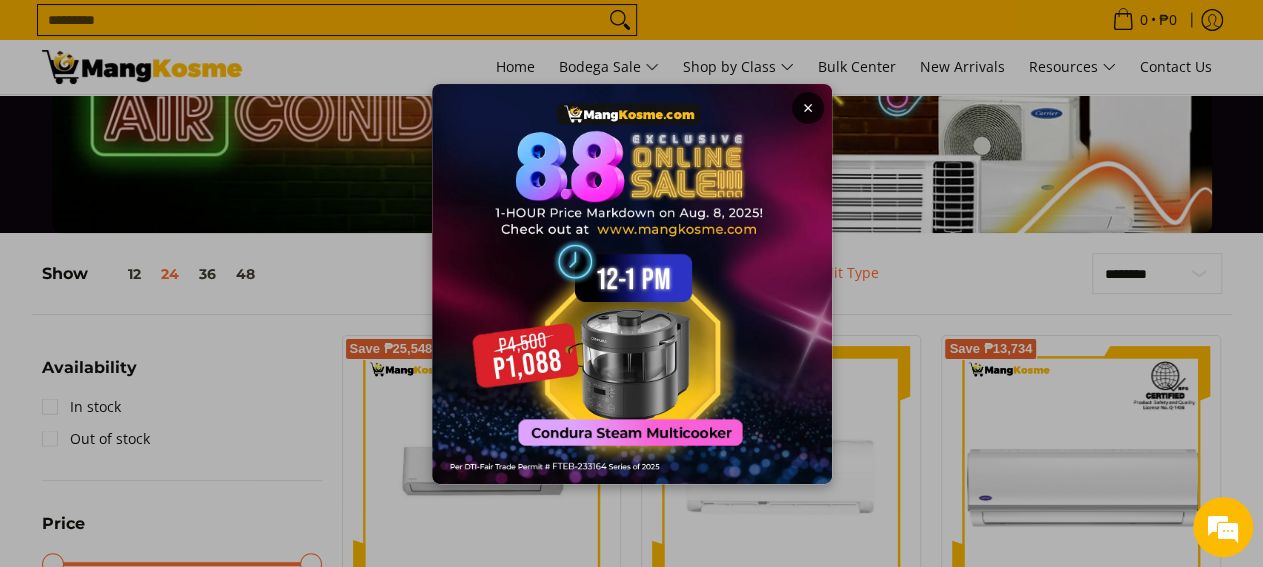 scroll, scrollTop: 0, scrollLeft: 0, axis: both 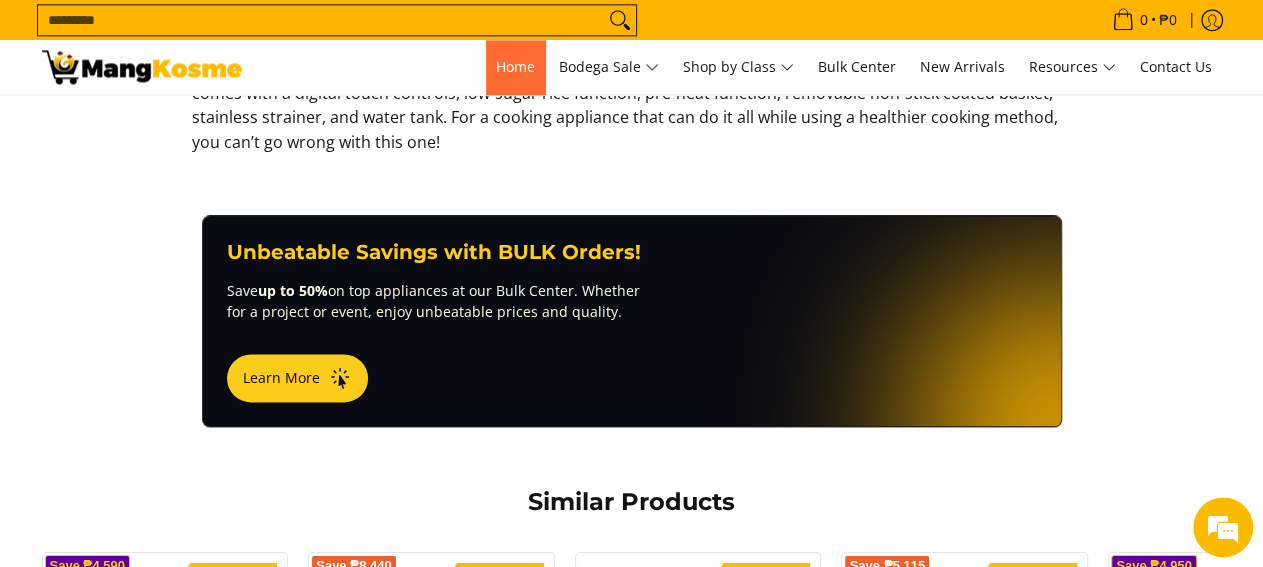 click on "Home" at bounding box center (515, 66) 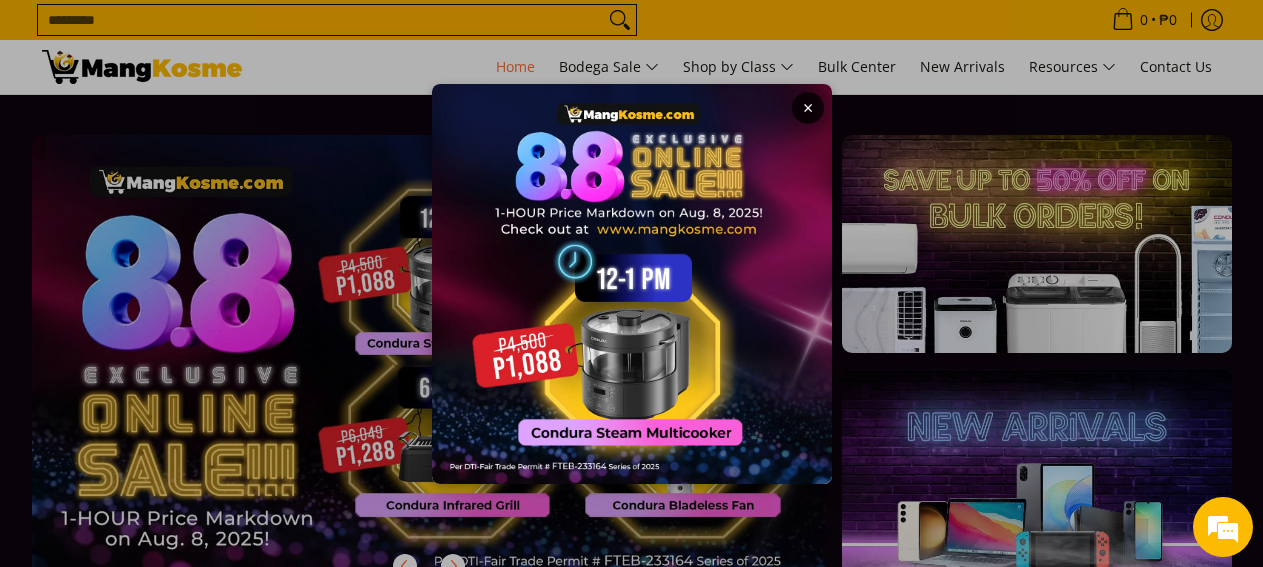 scroll, scrollTop: 0, scrollLeft: 0, axis: both 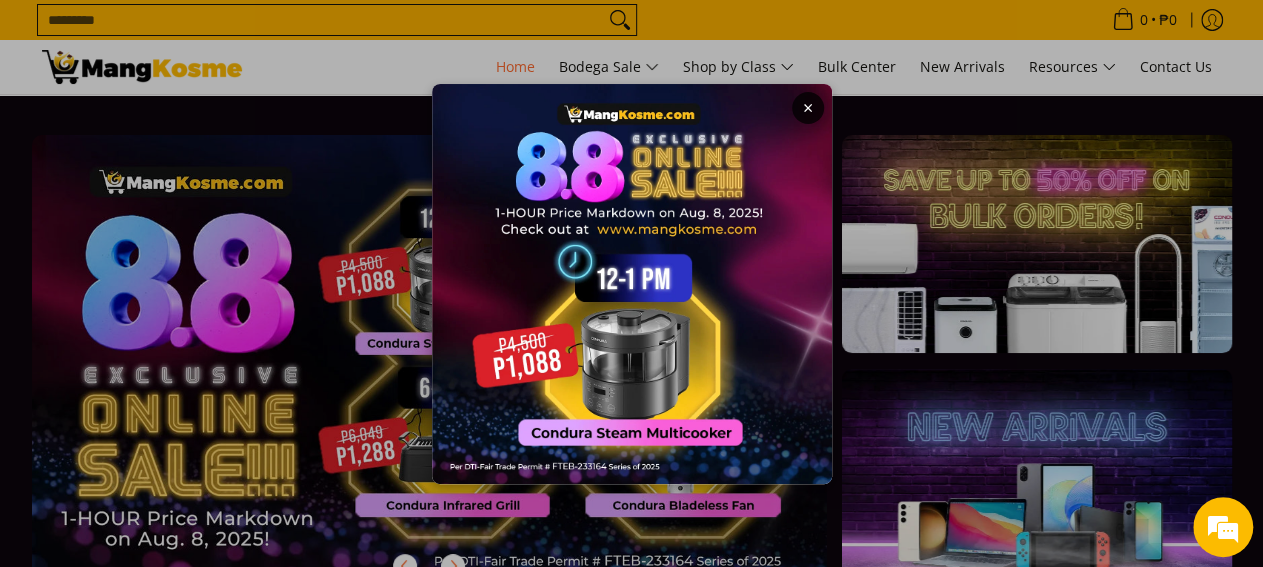 click on "×" at bounding box center (631, 283) 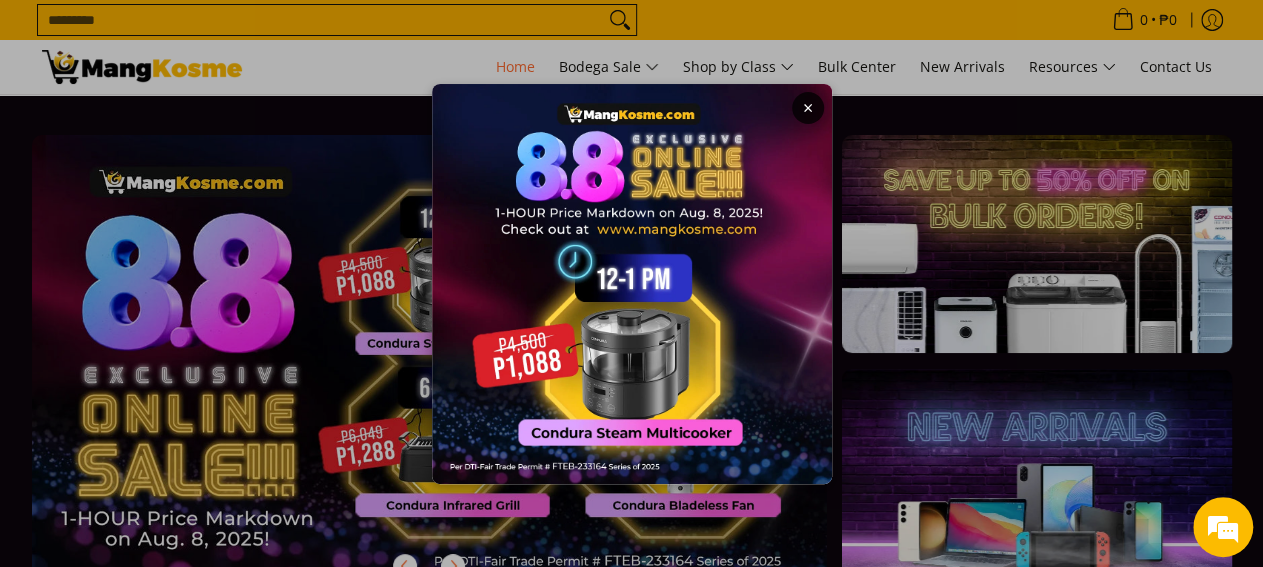 click on "×" at bounding box center [631, 283] 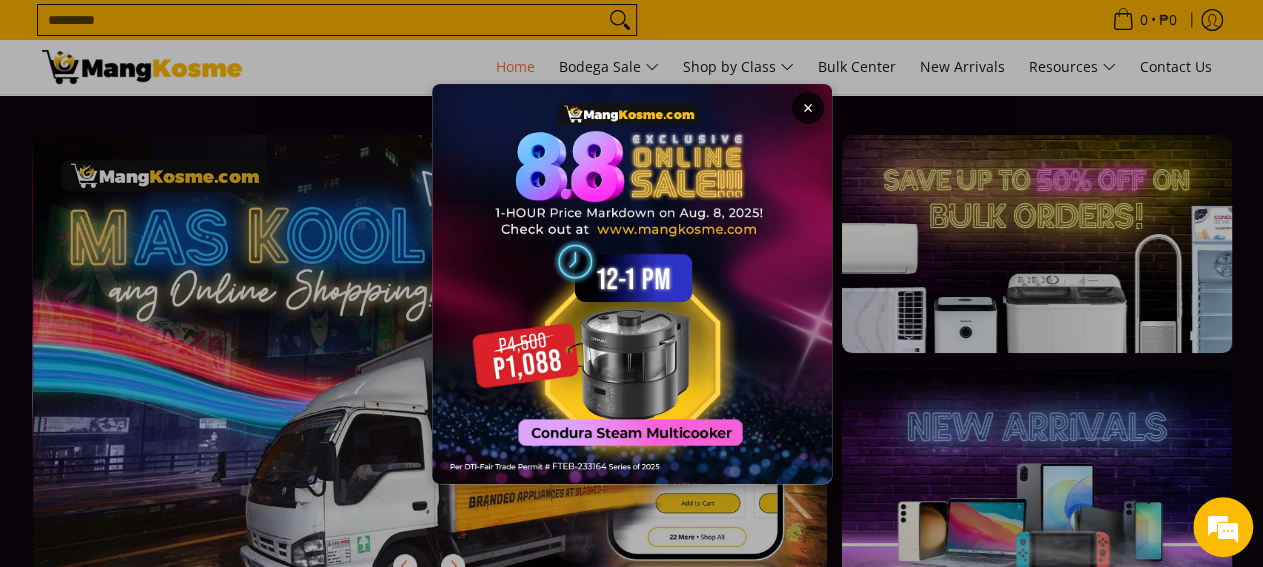 scroll, scrollTop: 0, scrollLeft: 795, axis: horizontal 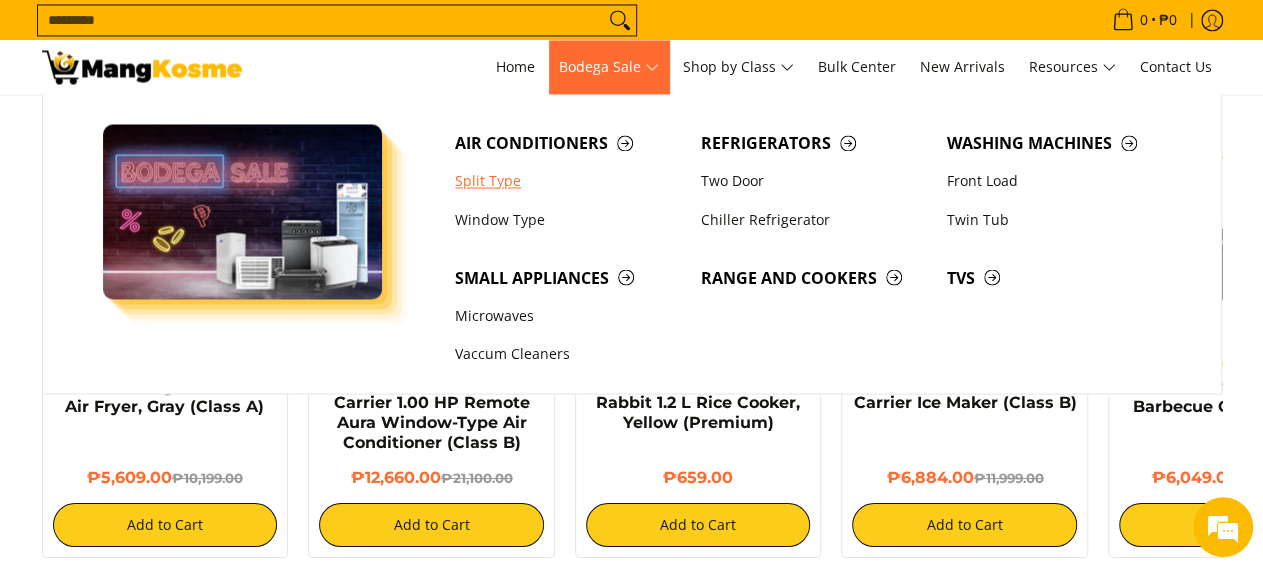 click on "Split Type" at bounding box center (568, 181) 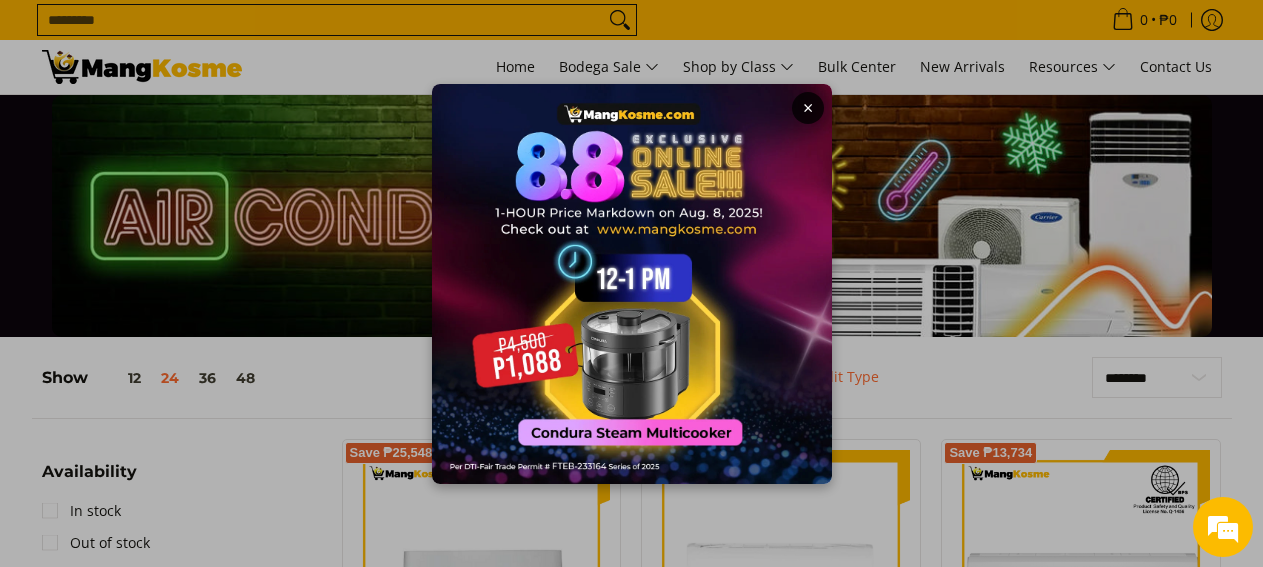 scroll, scrollTop: 416, scrollLeft: 0, axis: vertical 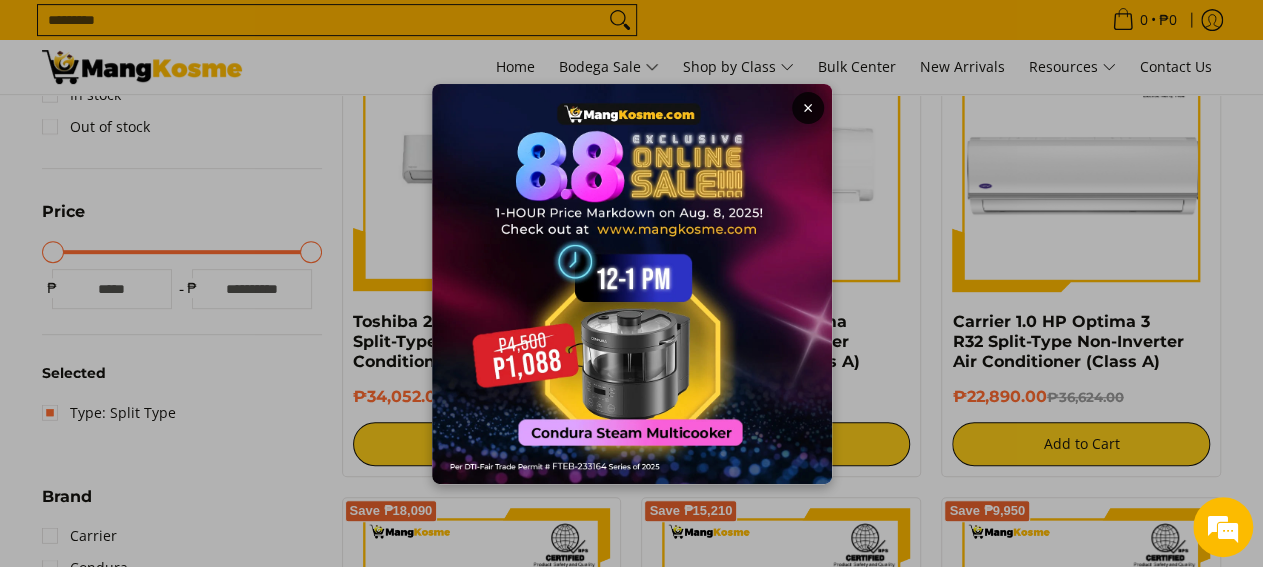 click on "×" at bounding box center (631, 283) 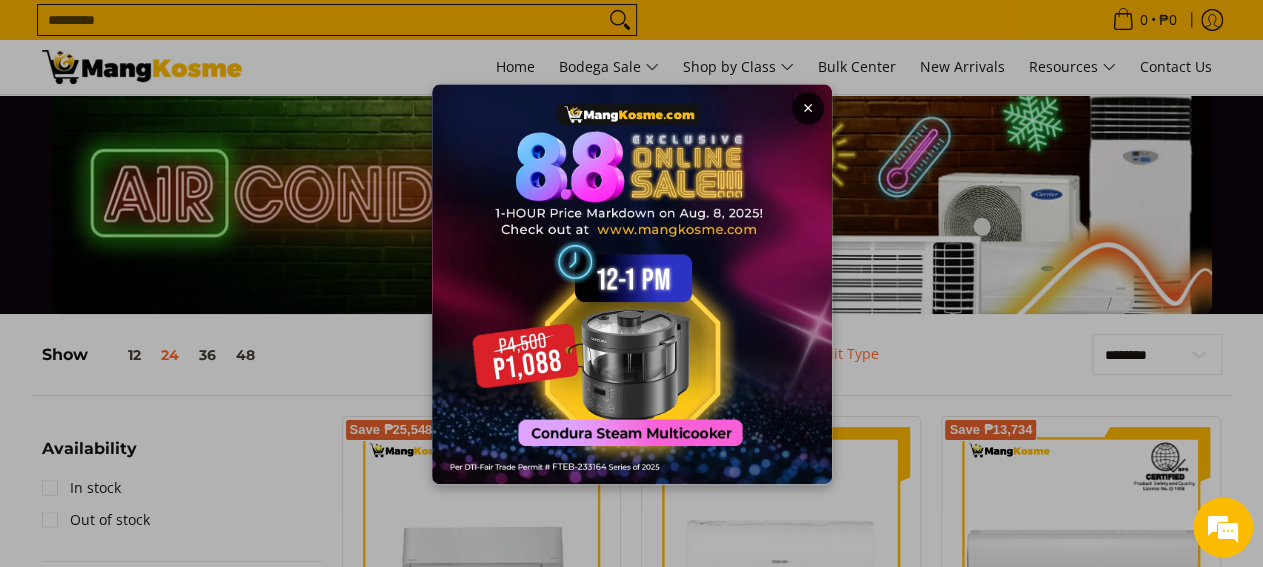 scroll, scrollTop: 0, scrollLeft: 0, axis: both 